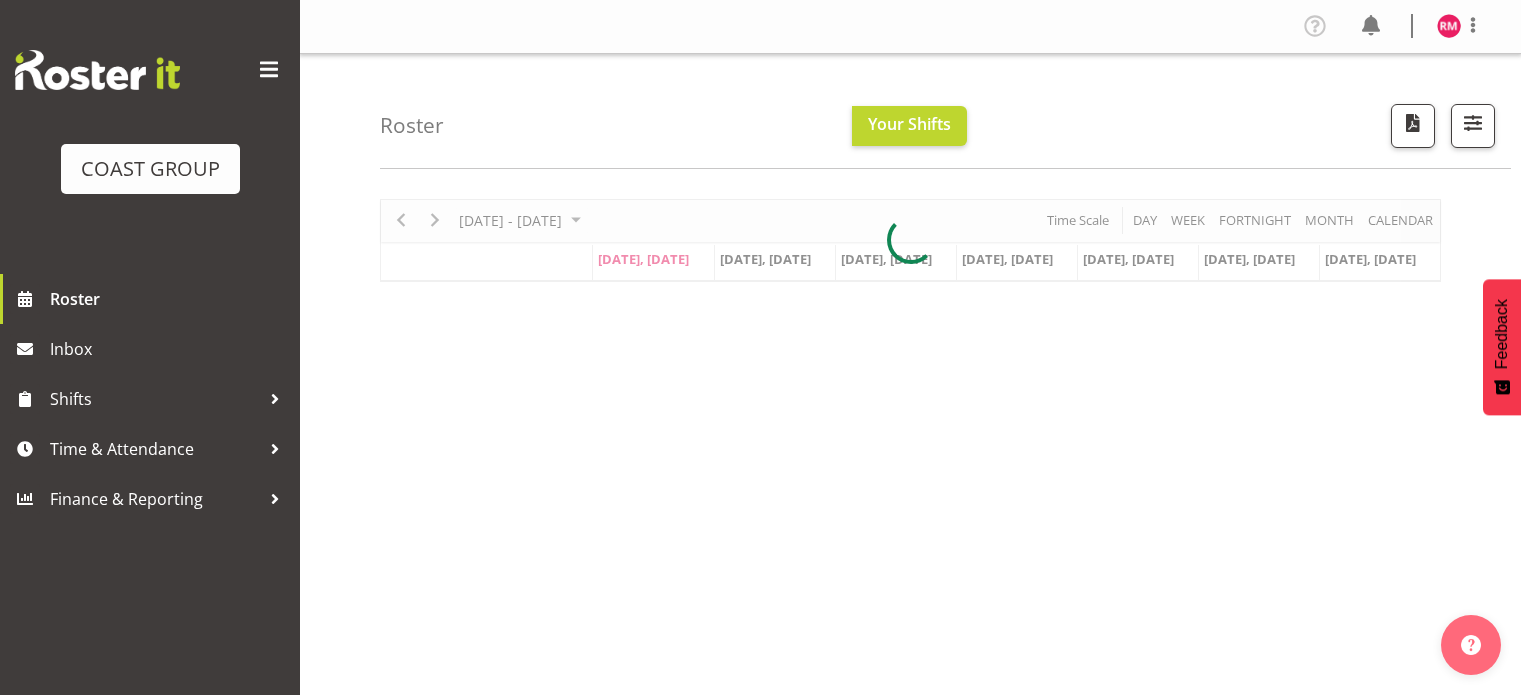 scroll, scrollTop: 0, scrollLeft: 0, axis: both 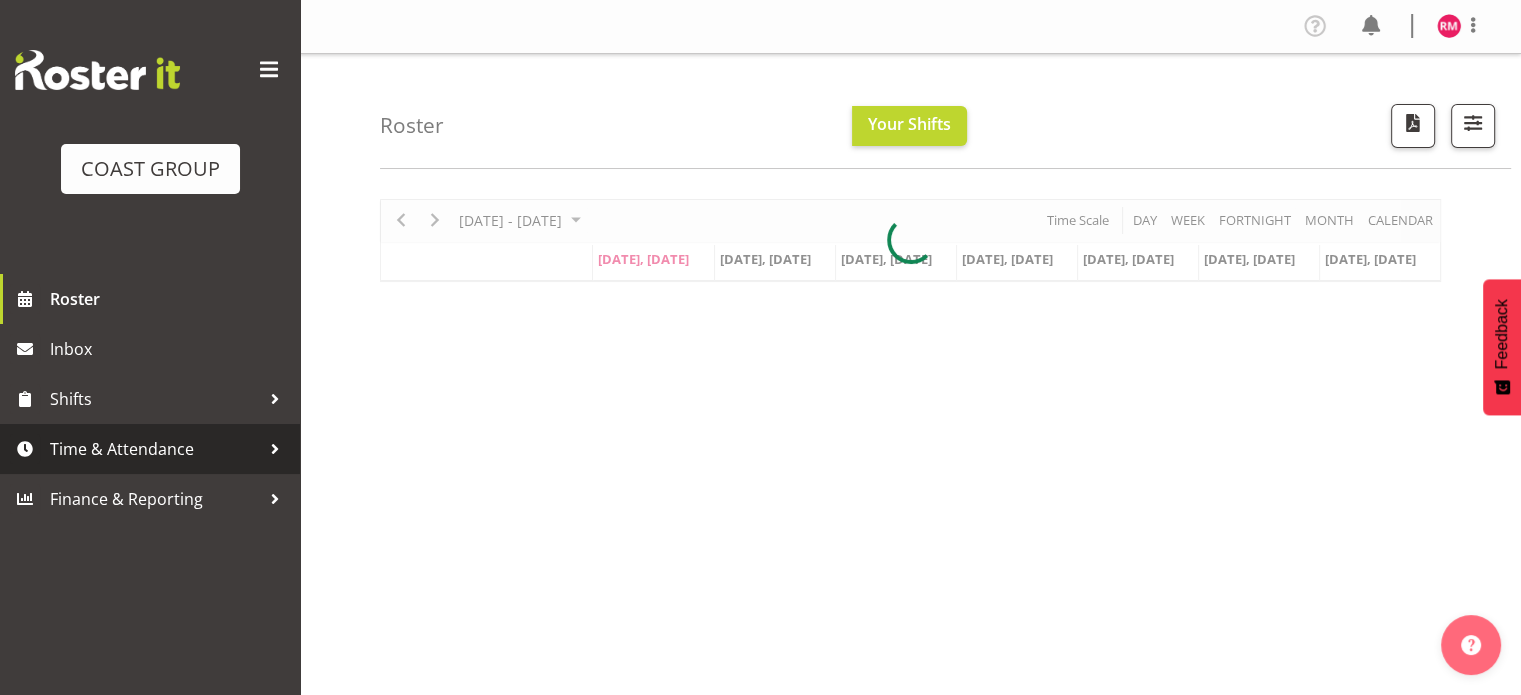 click on "Time & Attendance" at bounding box center (155, 449) 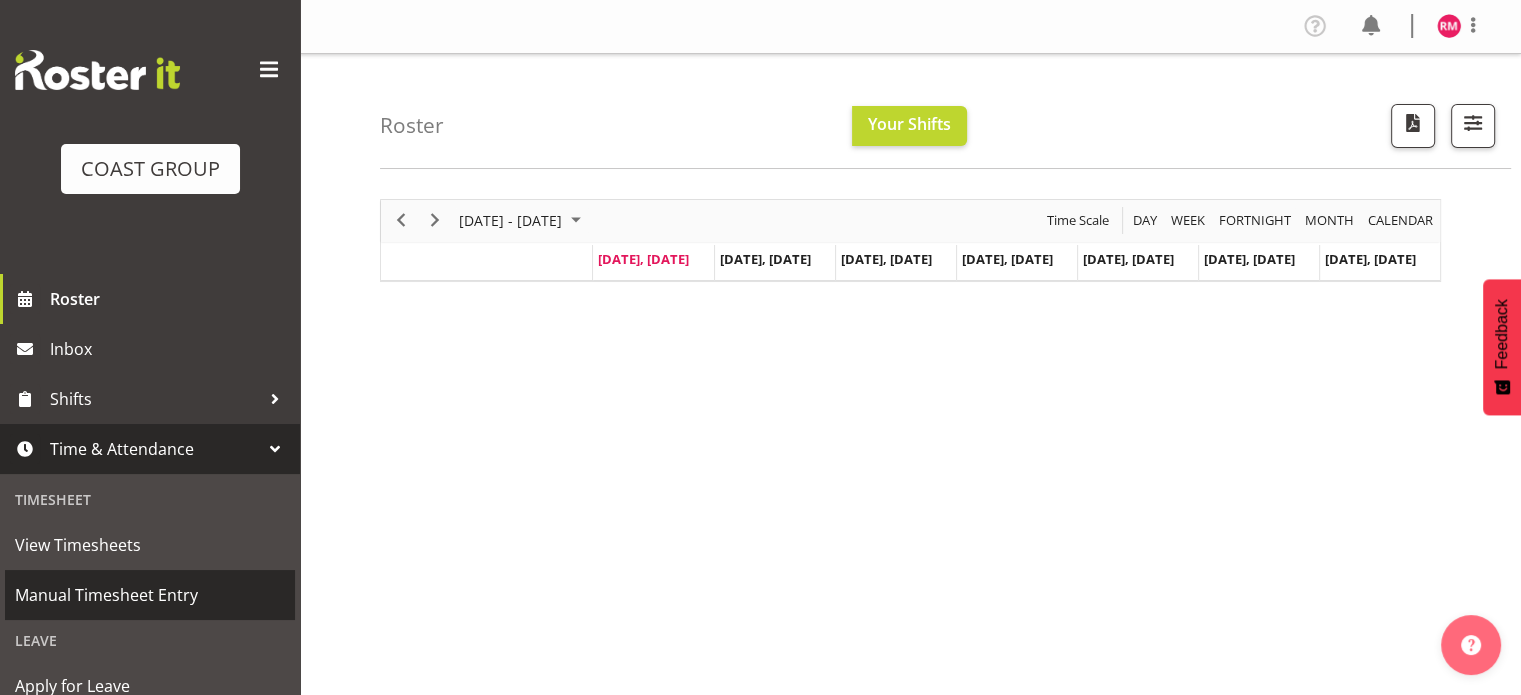 click on "Manual Timesheet Entry" at bounding box center (150, 595) 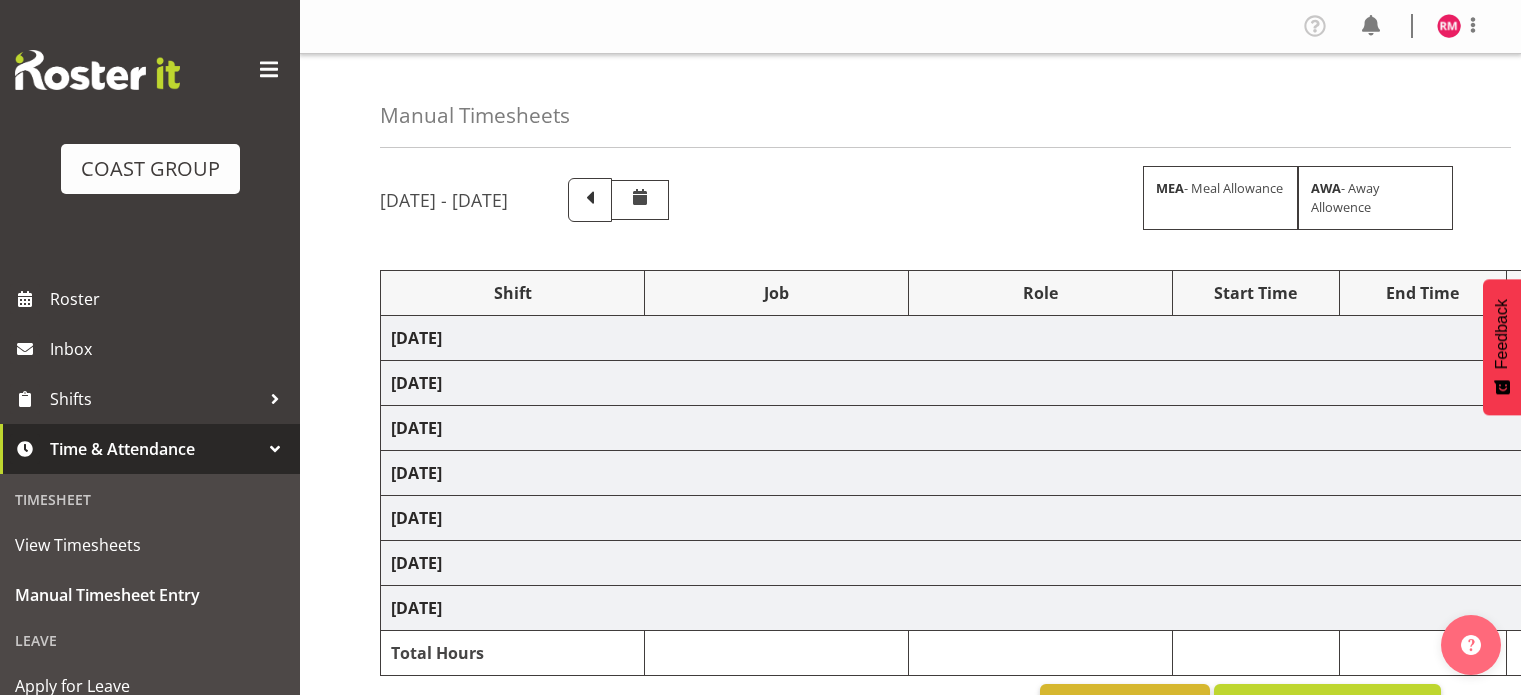 scroll, scrollTop: 0, scrollLeft: 0, axis: both 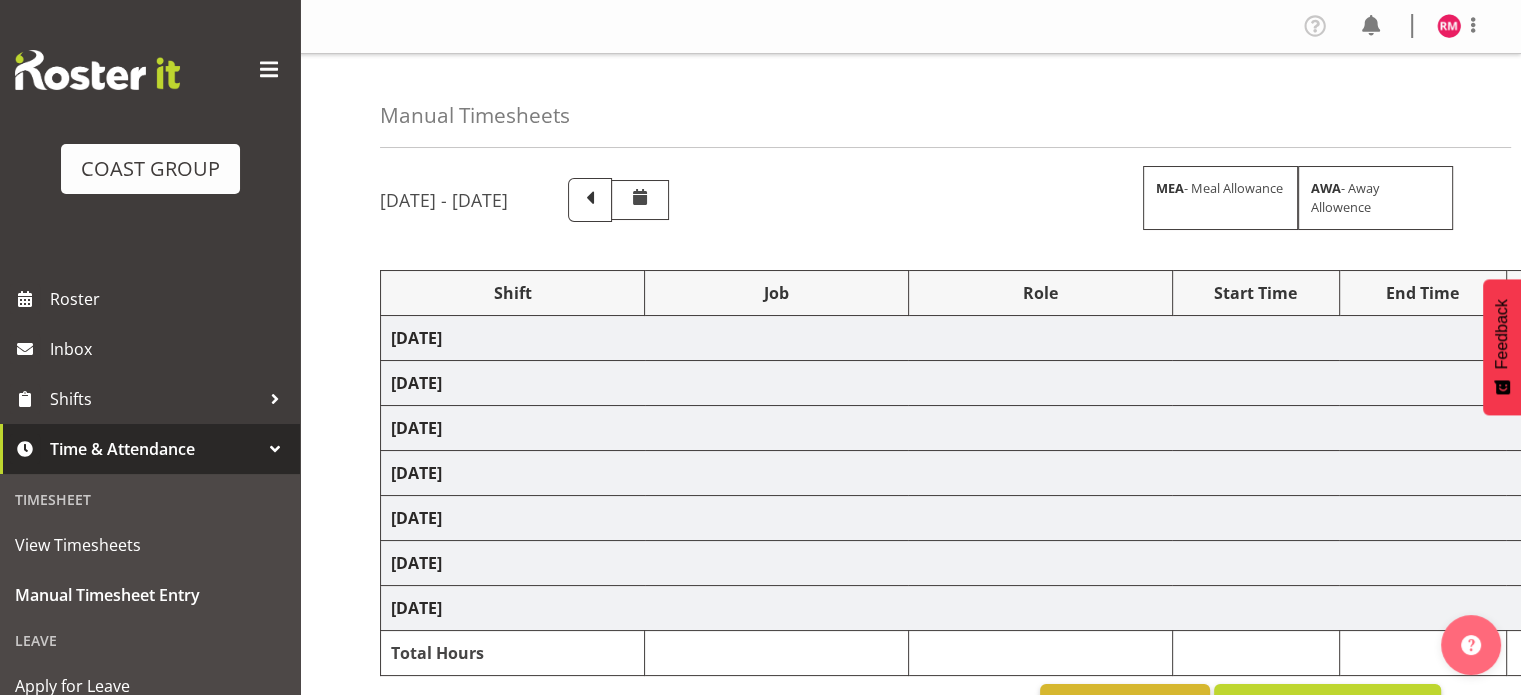 select on "62215" 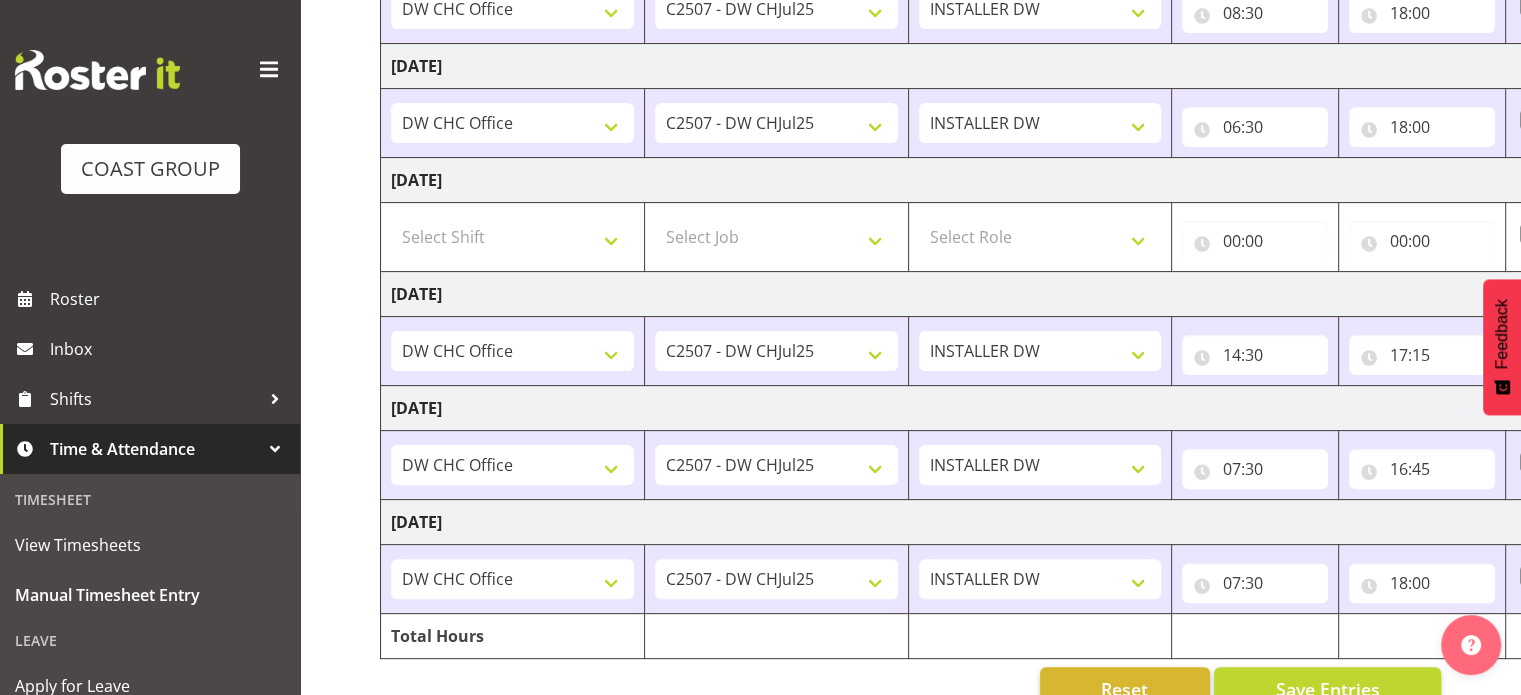 scroll, scrollTop: 542, scrollLeft: 0, axis: vertical 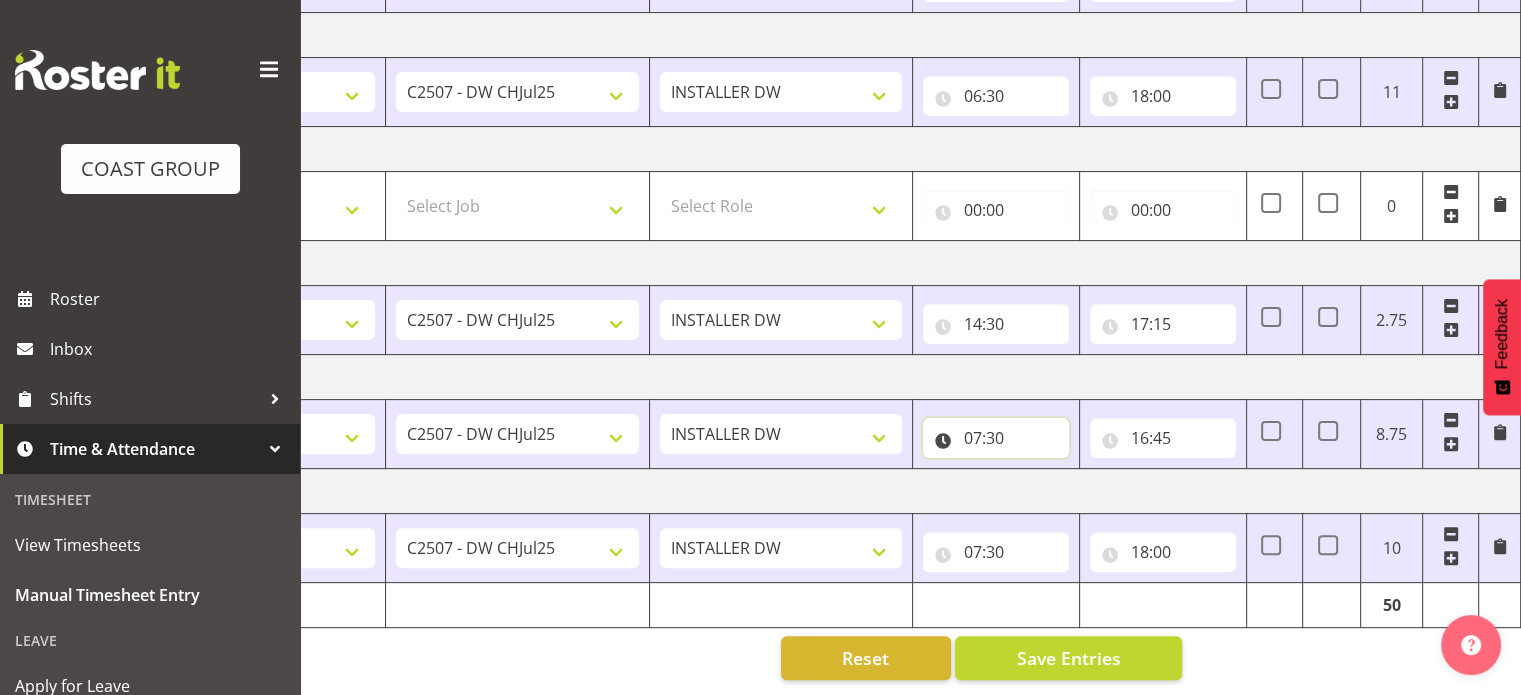 click on "07:30" at bounding box center (996, 438) 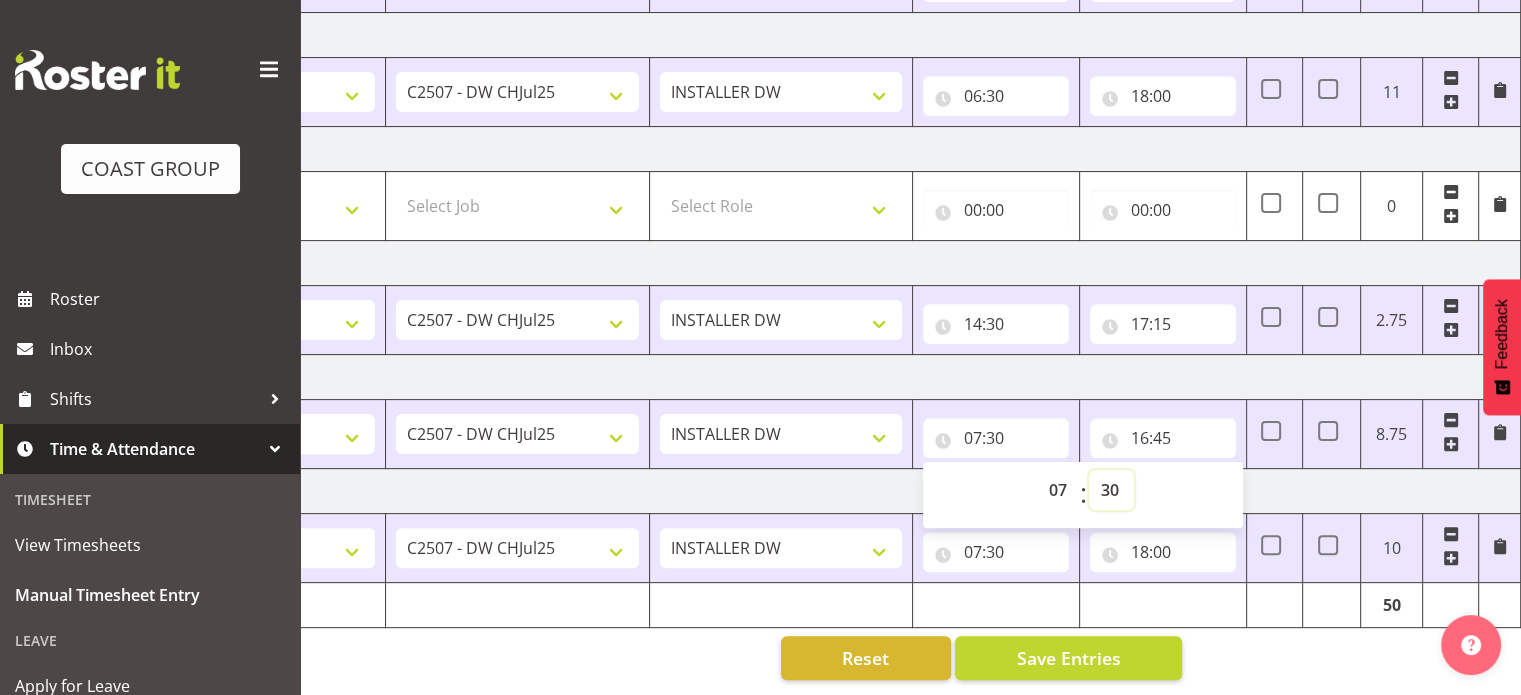 click on "00   01   02   03   04   05   06   07   08   09   10   11   12   13   14   15   16   17   18   19   20   21   22   23   24   25   26   27   28   29   30   31   32   33   34   35   36   37   38   39   40   41   42   43   44   45   46   47   48   49   50   51   52   53   54   55   56   57   58   59" at bounding box center (1111, 490) 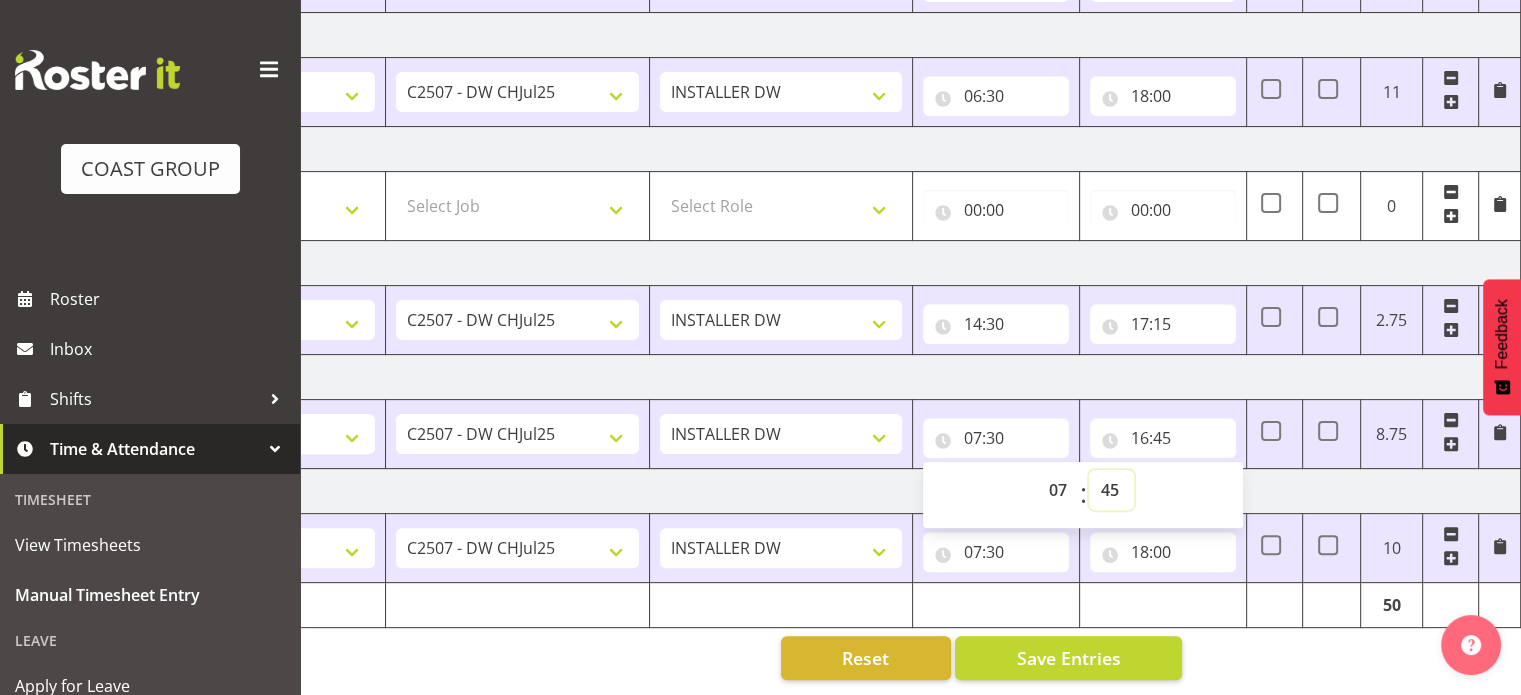 click on "00   01   02   03   04   05   06   07   08   09   10   11   12   13   14   15   16   17   18   19   20   21   22   23   24   25   26   27   28   29   30   31   32   33   34   35   36   37   38   39   40   41   42   43   44   45   46   47   48   49   50   51   52   53   54   55   56   57   58   59" at bounding box center (1111, 490) 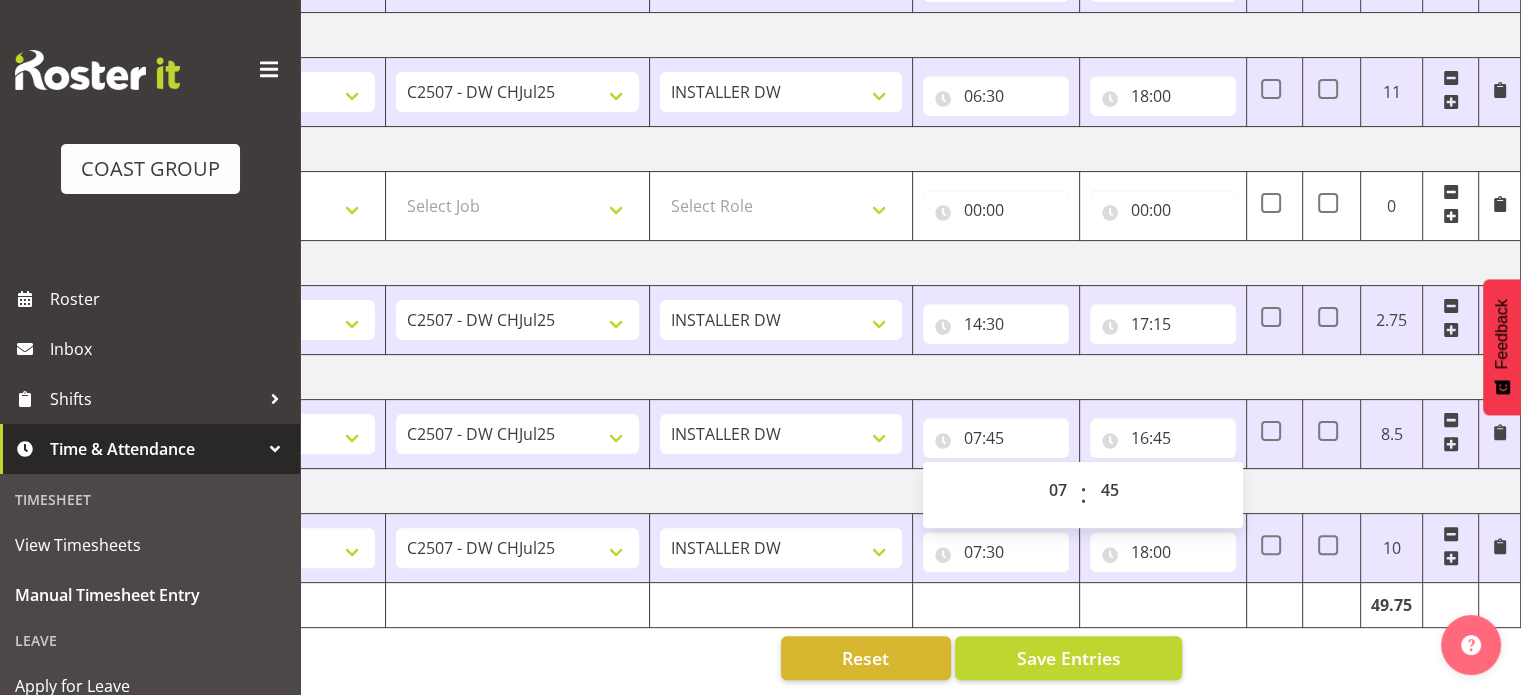 click on "Monday 14th July 2025" at bounding box center [821, 377] 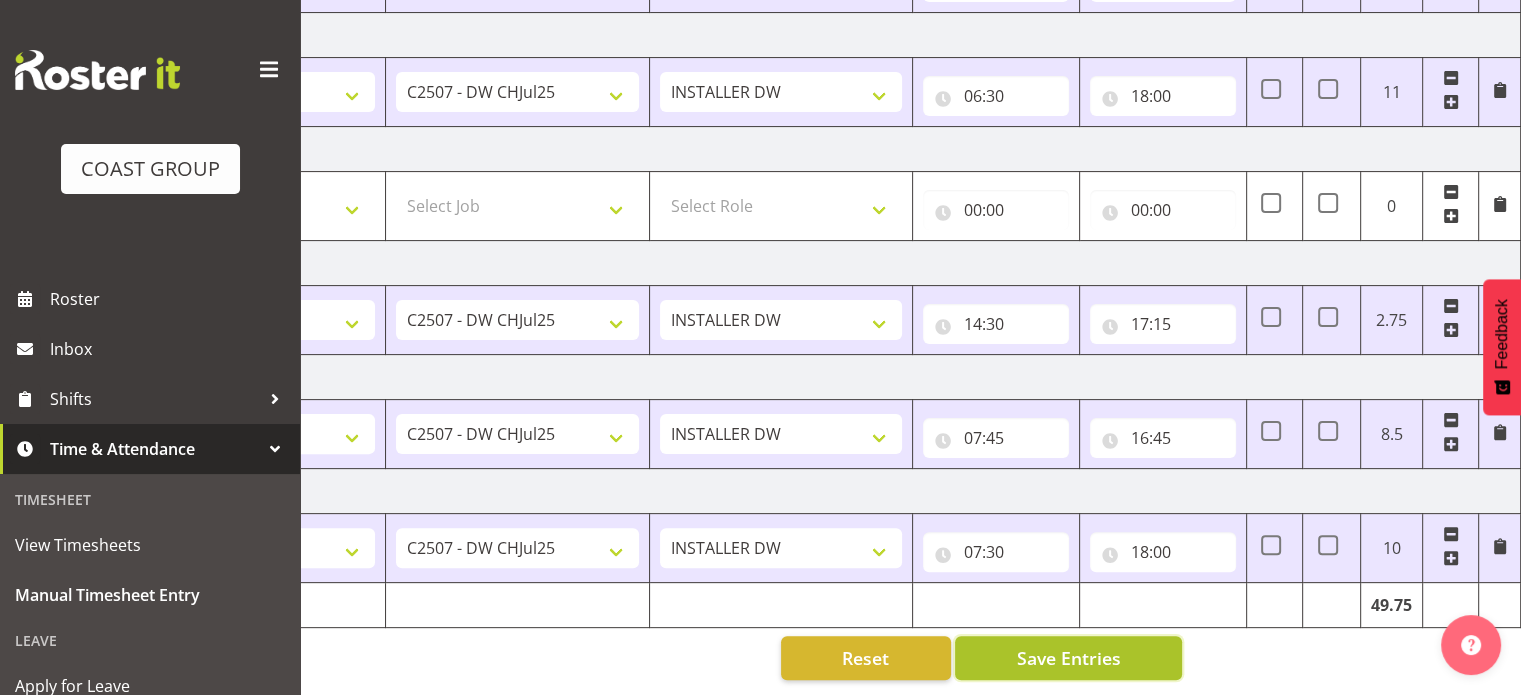 click on "Save
Entries" at bounding box center [1068, 658] 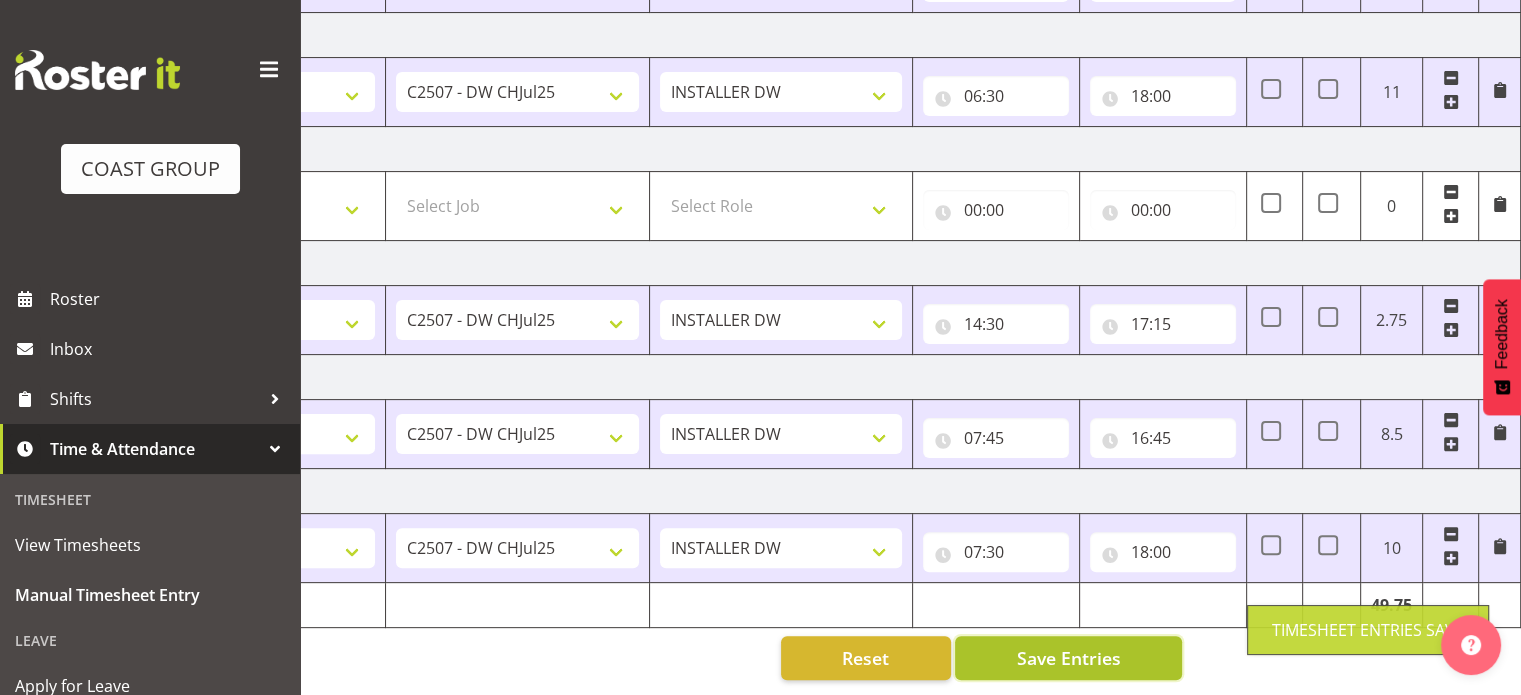 click on "Save
Entries" at bounding box center (1068, 658) 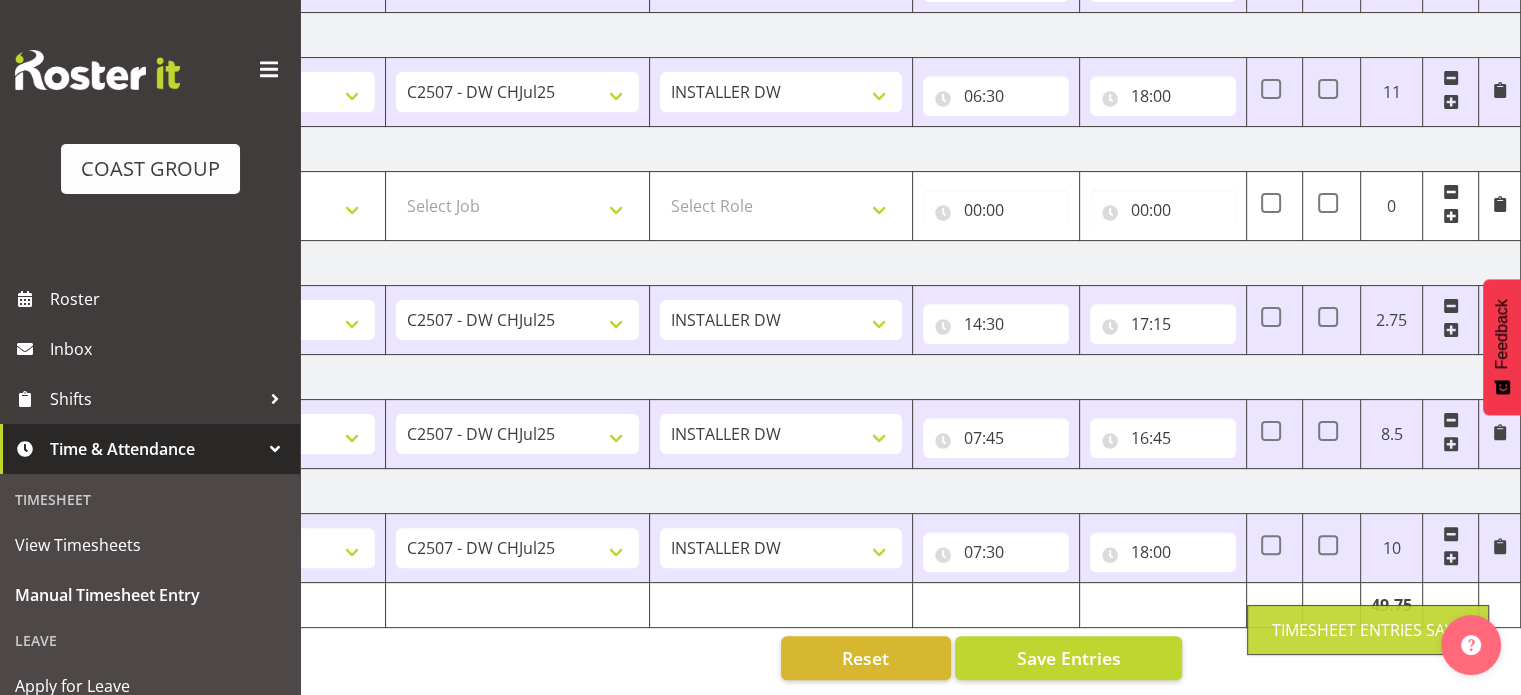 click on "Reset
Save
Entries" at bounding box center (651, 658) 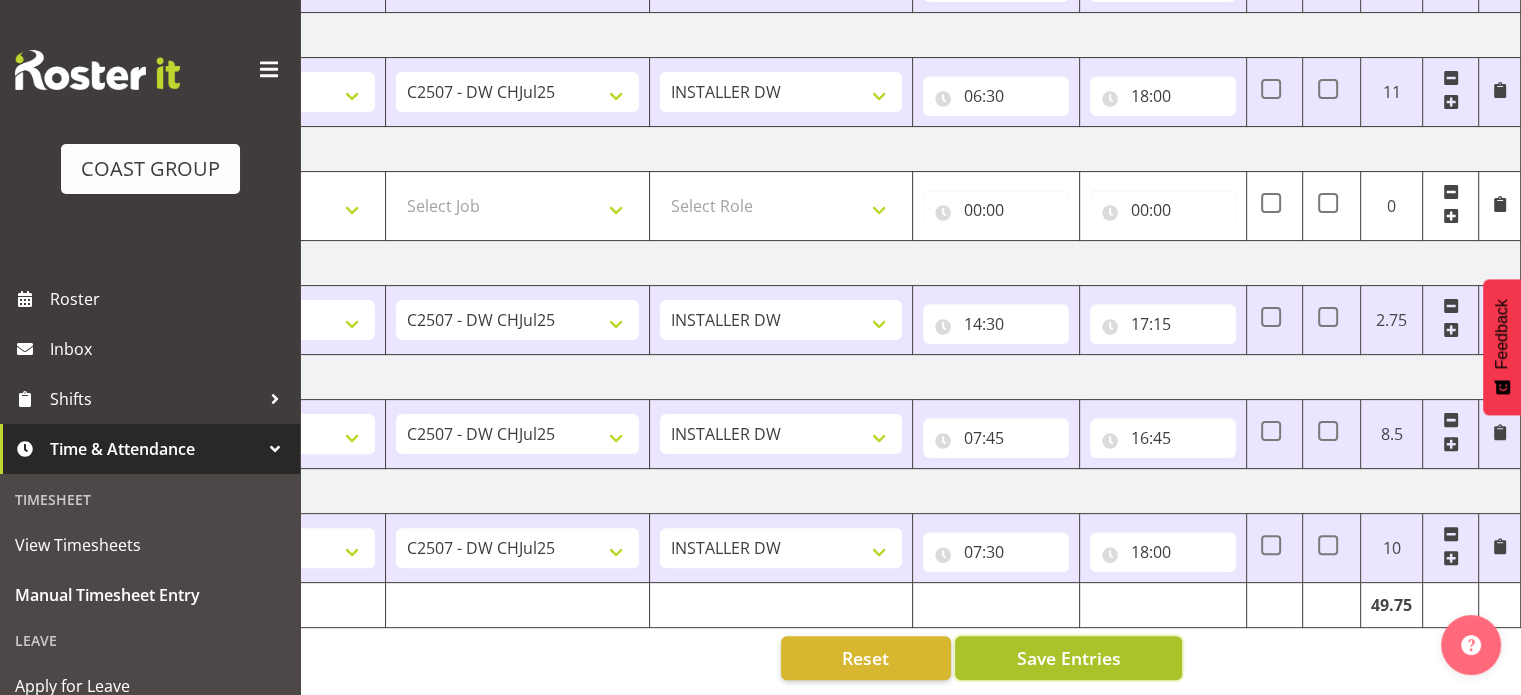 click on "Save
Entries" at bounding box center (1068, 658) 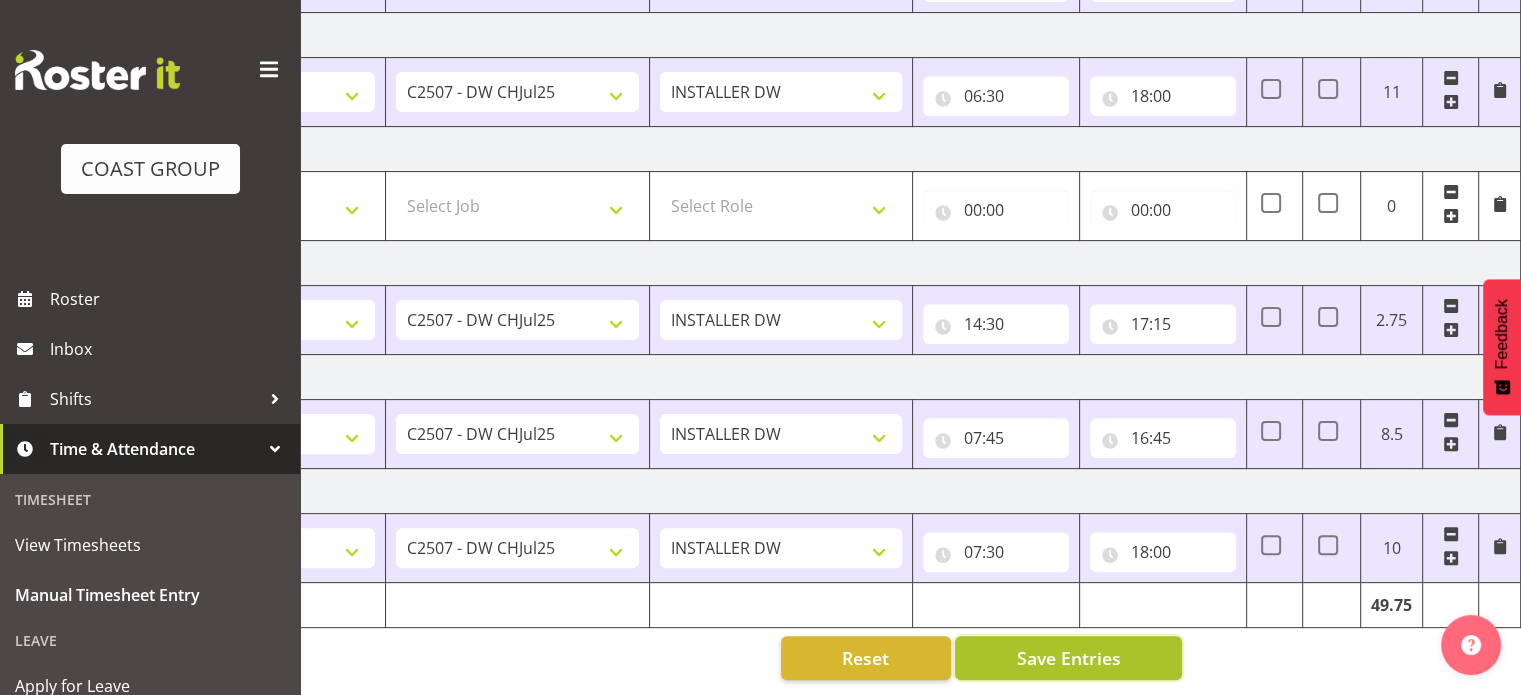 click on "Save
Entries" at bounding box center [1068, 658] 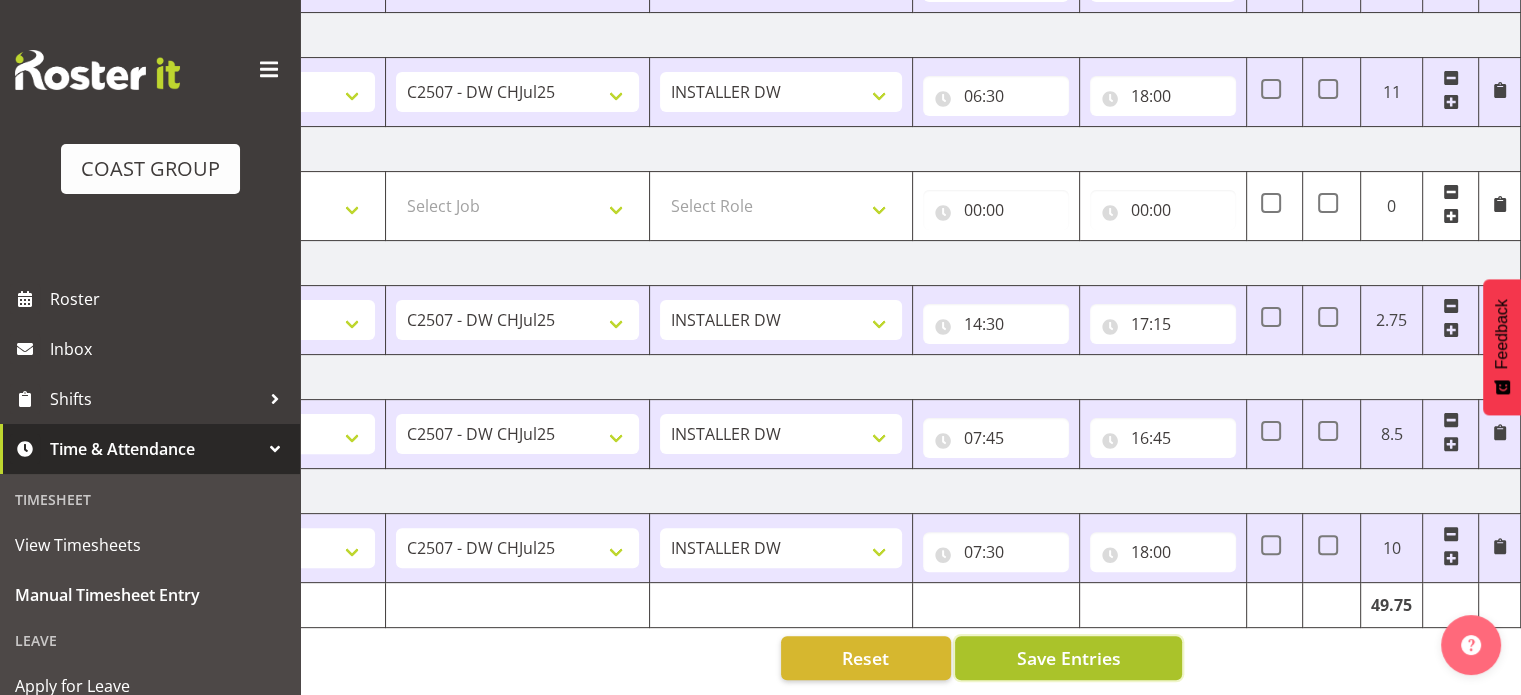 click on "Save
Entries" at bounding box center (1068, 658) 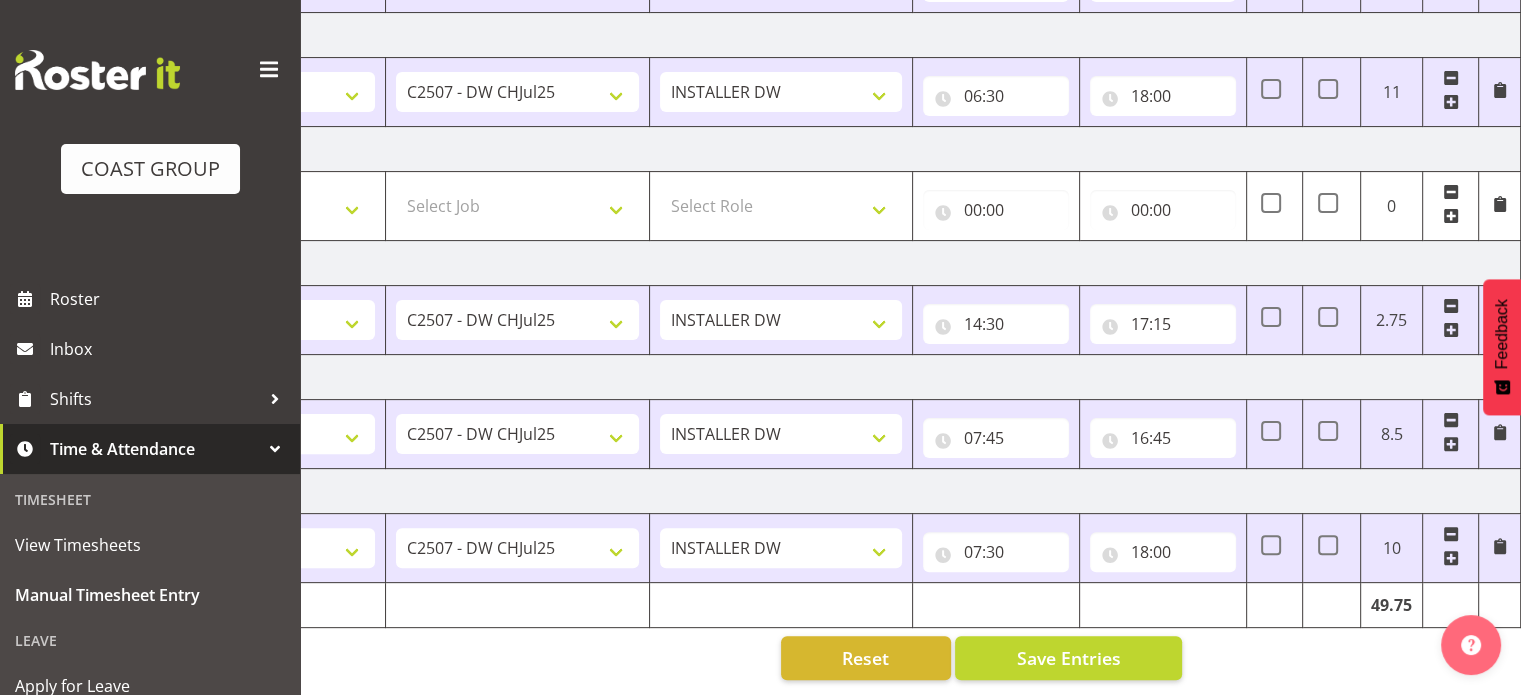 click on "Monday 14th July 2025" at bounding box center (821, 377) 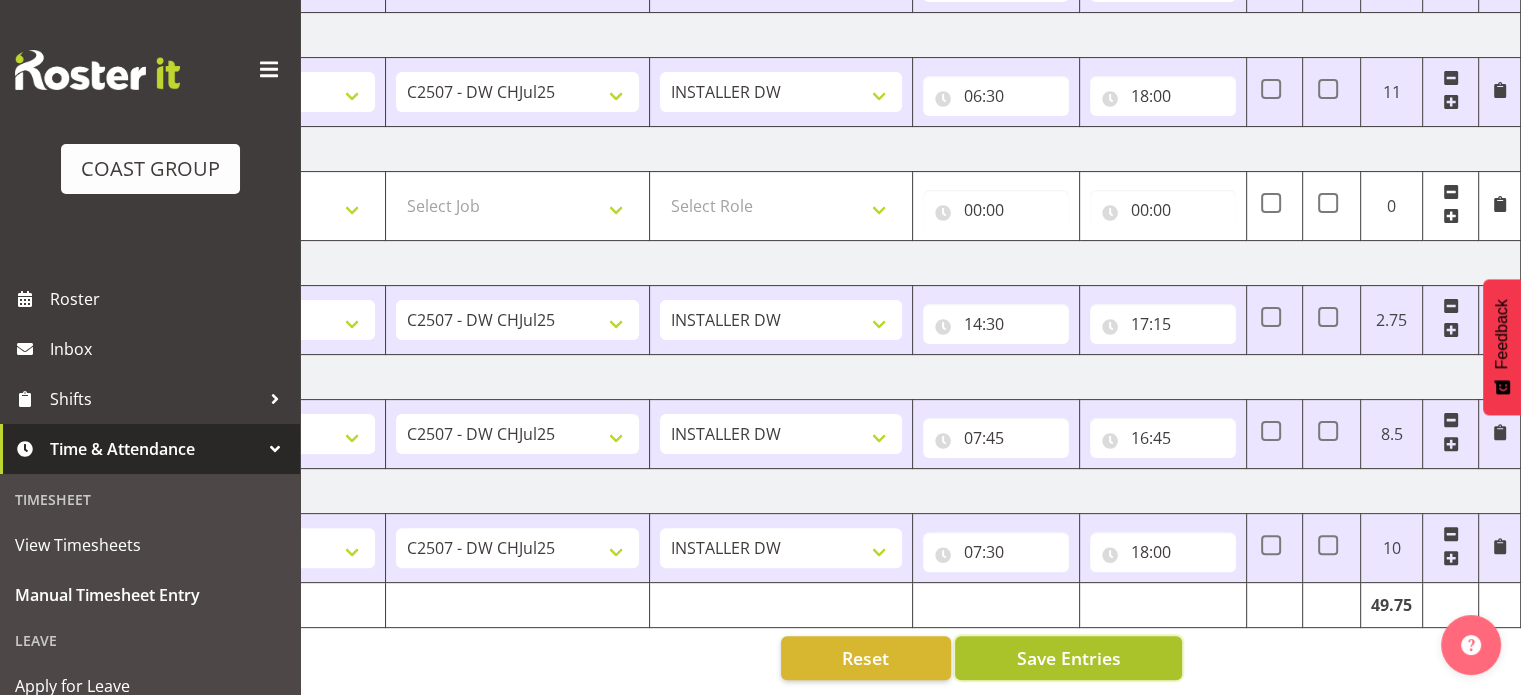 click on "Save
Entries" at bounding box center (1068, 658) 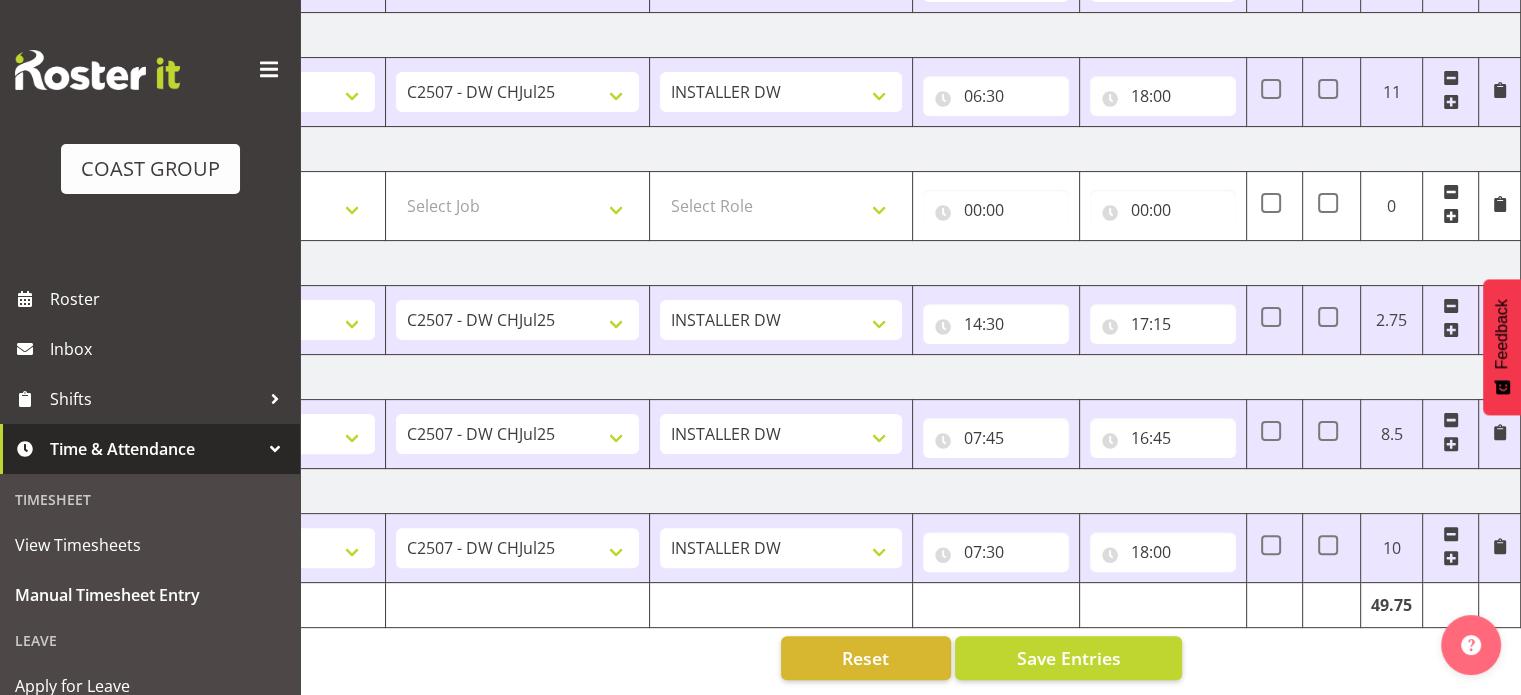 click on "Saturday 12th July 2025" at bounding box center [821, 149] 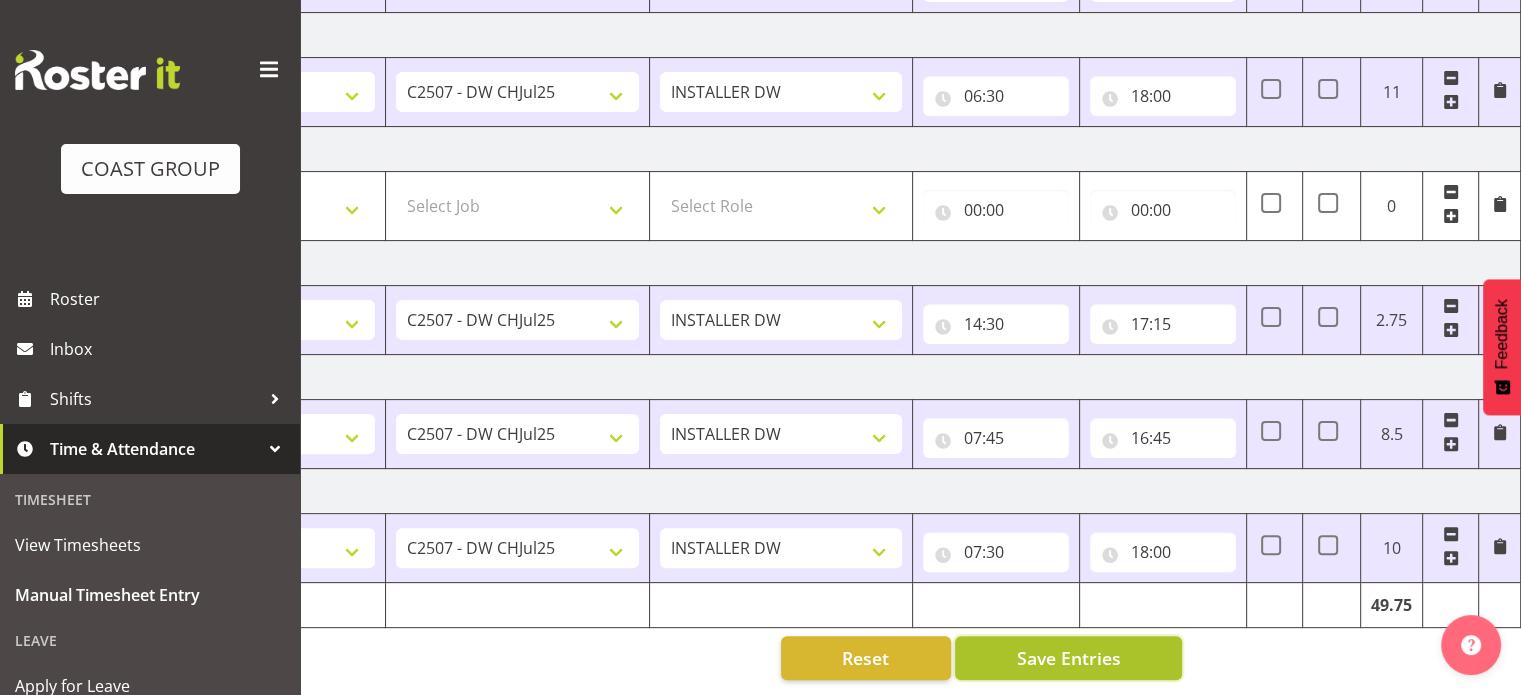 click on "Save
Entries" at bounding box center (1068, 658) 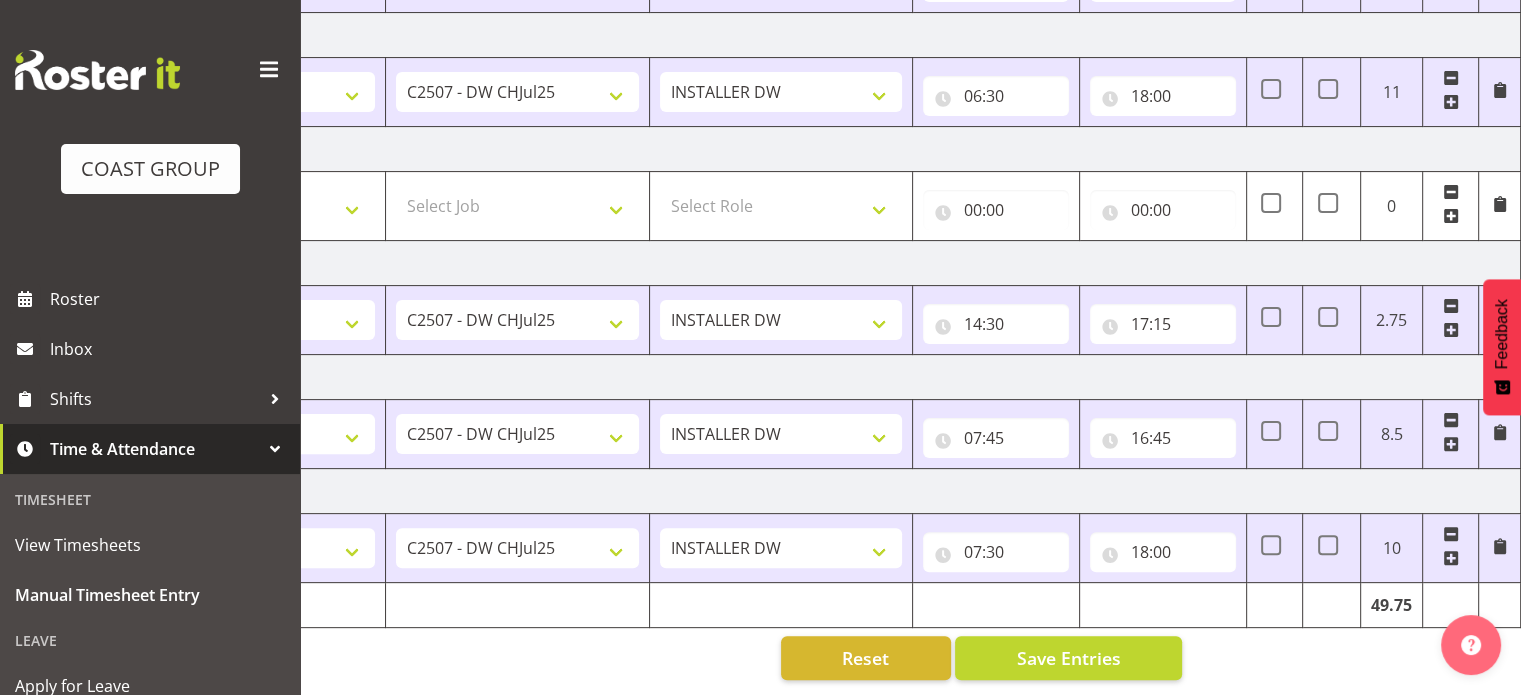 click on "Saturday 12th July 2025" at bounding box center (821, 149) 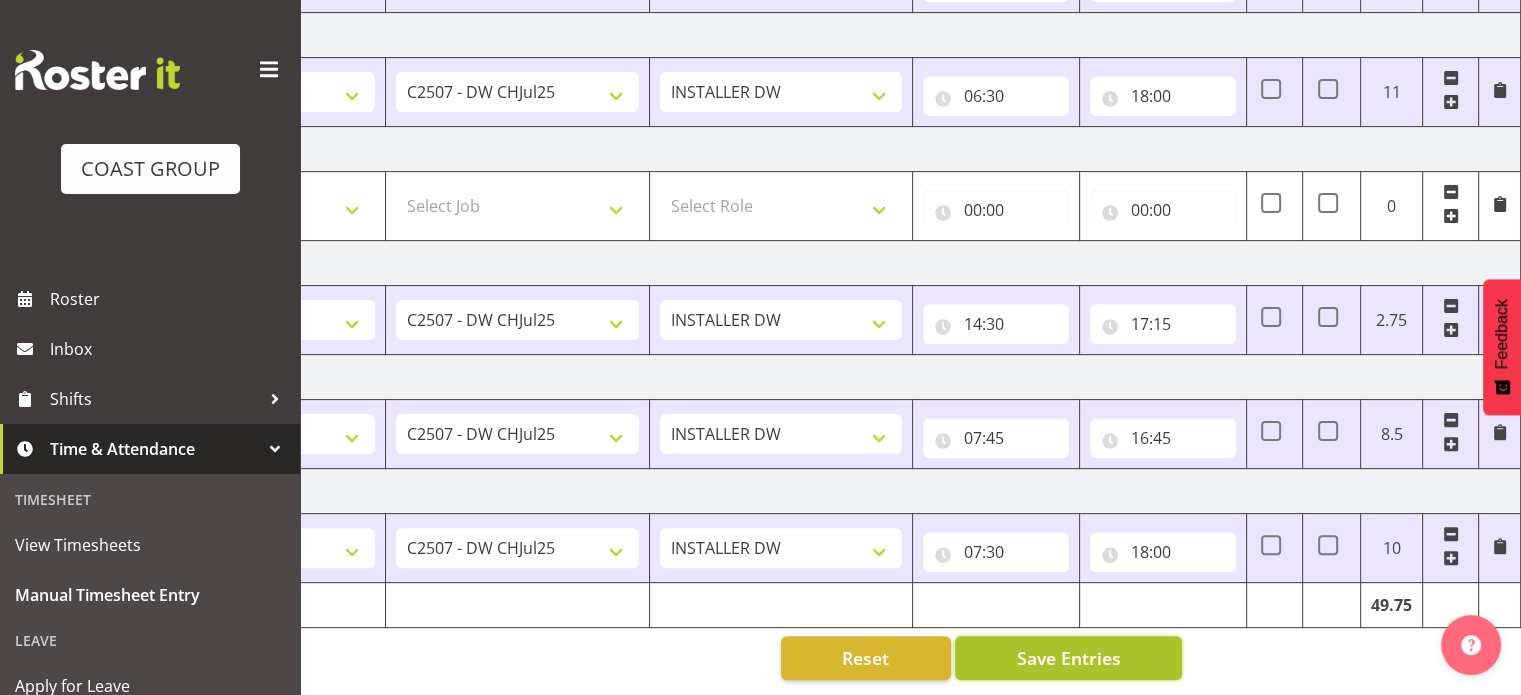click on "Save
Entries" at bounding box center [1068, 658] 